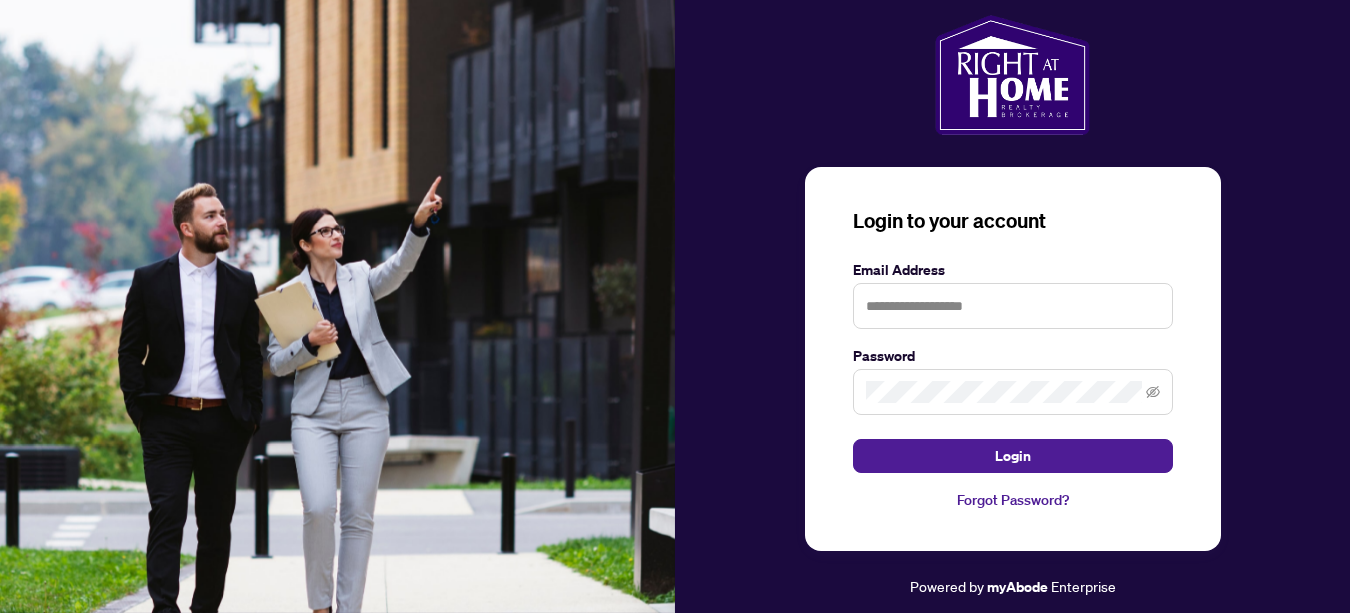 scroll, scrollTop: 0, scrollLeft: 0, axis: both 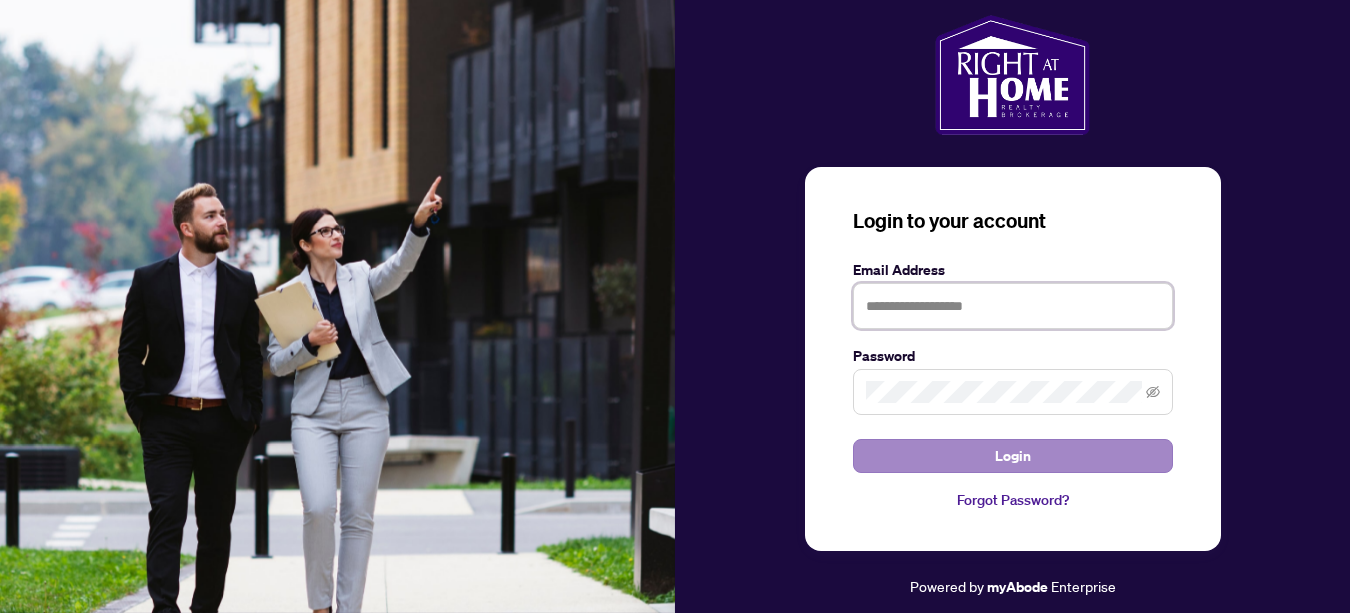 type on "**********" 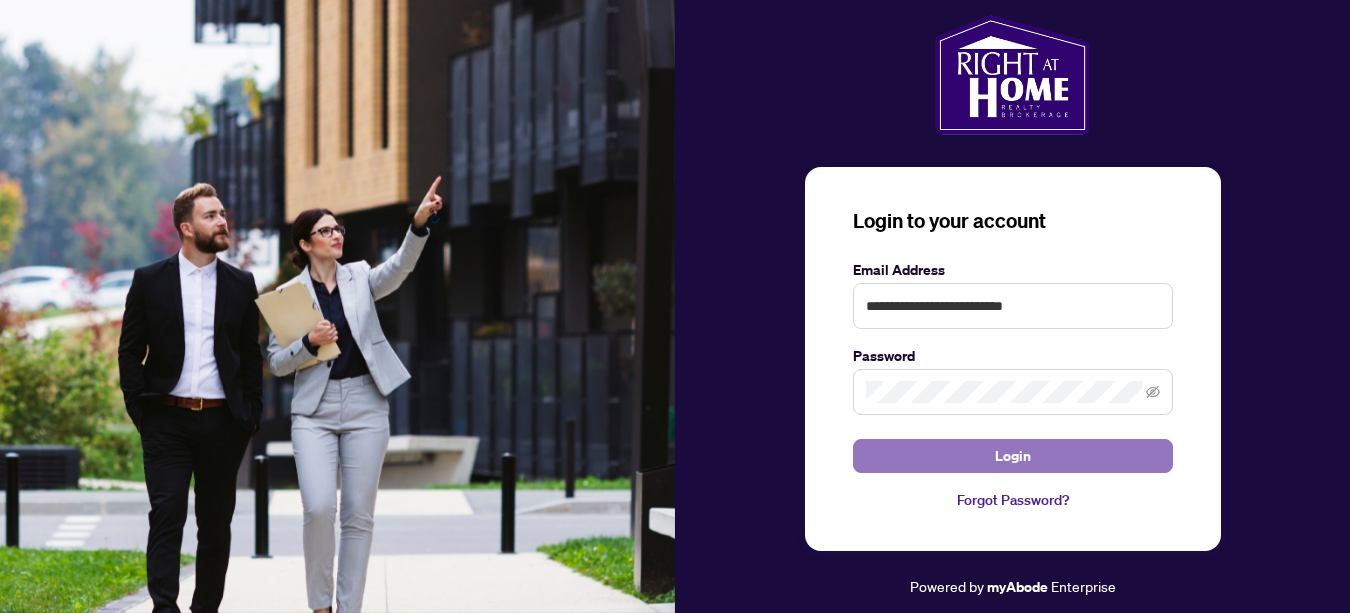 click on "Login" at bounding box center (1013, 456) 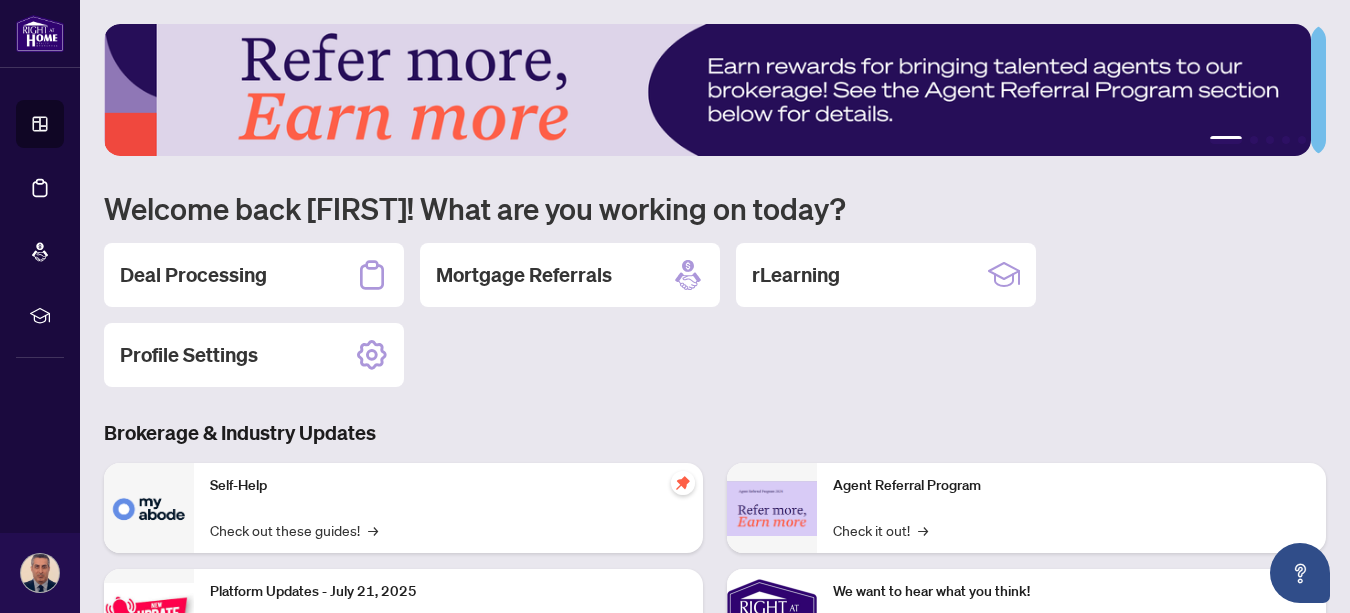 drag, startPoint x: 1013, startPoint y: 422, endPoint x: 1056, endPoint y: 410, distance: 44.64303 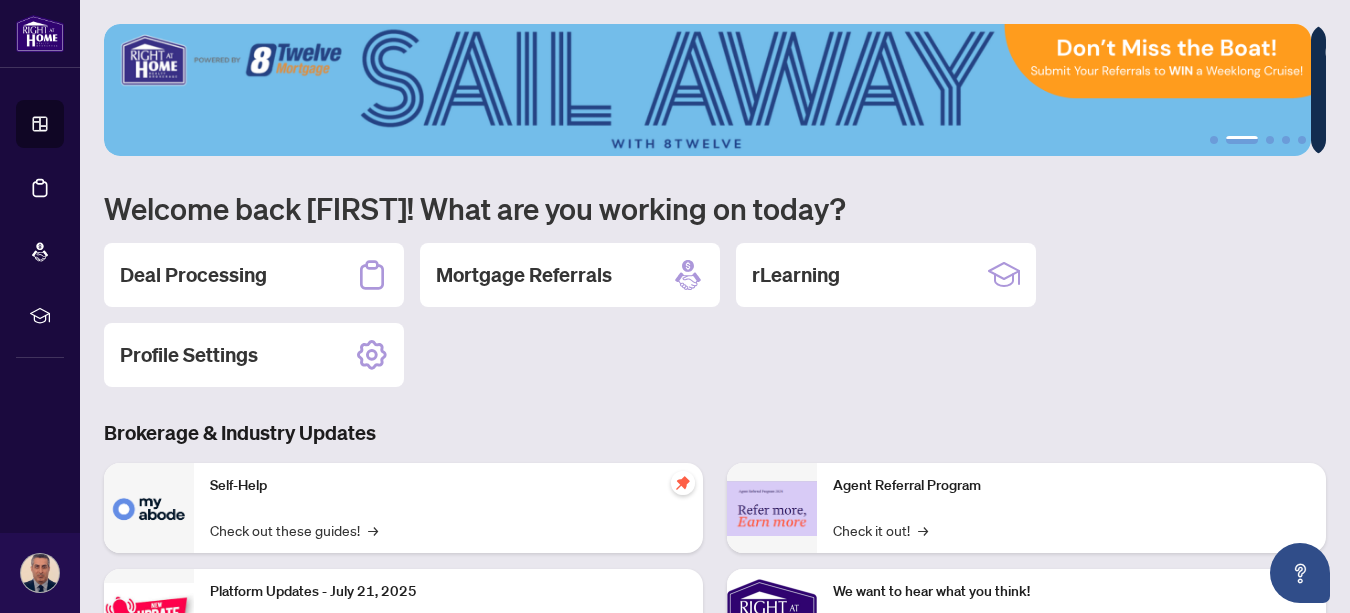 click on "1 2 3 4 5 Welcome back Mehran! What are you working on today? Deal Processing Mortgage Referrals rLearning Profile Settings Brokerage & Industry Updates   Self-Help Check out these guides! → Platform Updates - July 21, 2025 Check out these updates! → Platform Updates - July 8, 2025 Check out these updates! → Platform Updates - June 23, 2025 Check out these updates! → Agent Referral Program Check it out! → We want to hear what you think! Leave Feedback → Identify your Client Sign In! → Sail Away With 8Twelve  Check it Out! →" at bounding box center (715, 306) 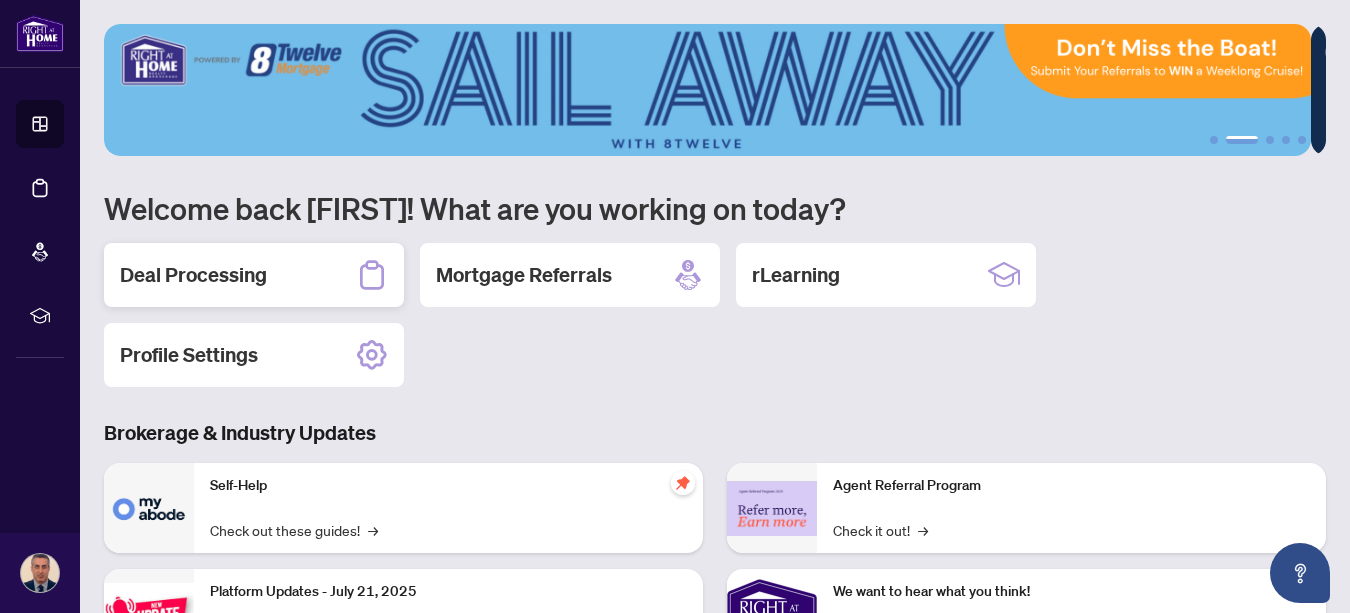 click on "Deal Processing" at bounding box center (254, 275) 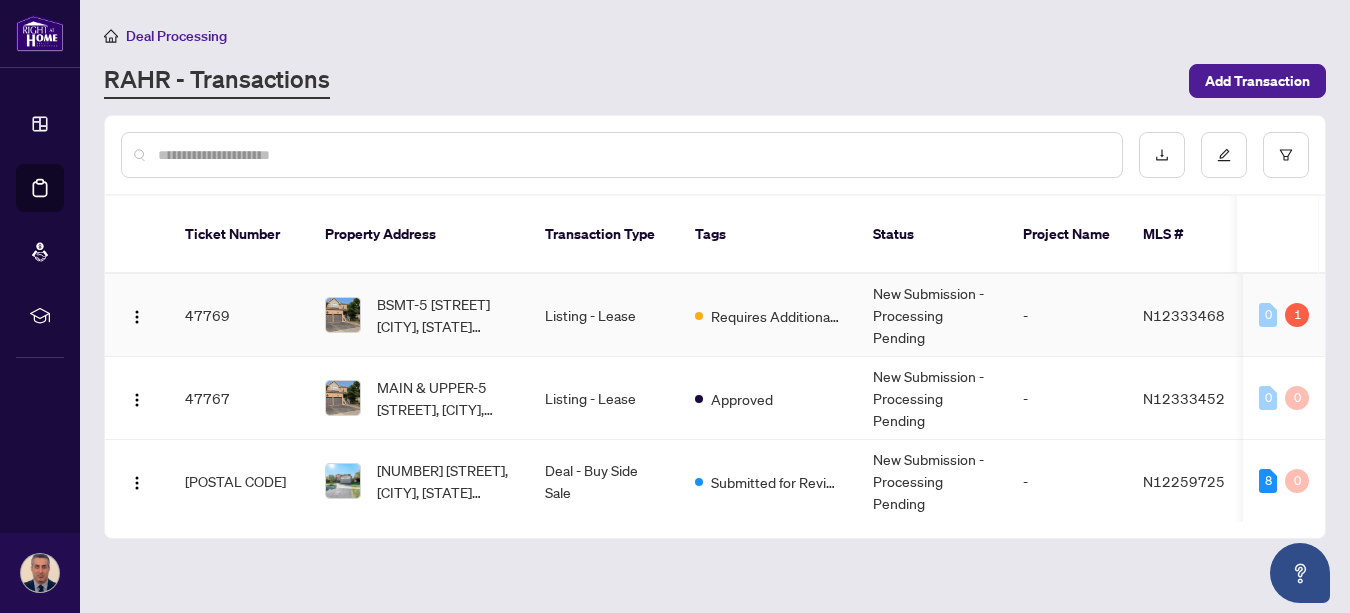 click on "Listing - Lease" at bounding box center [604, 315] 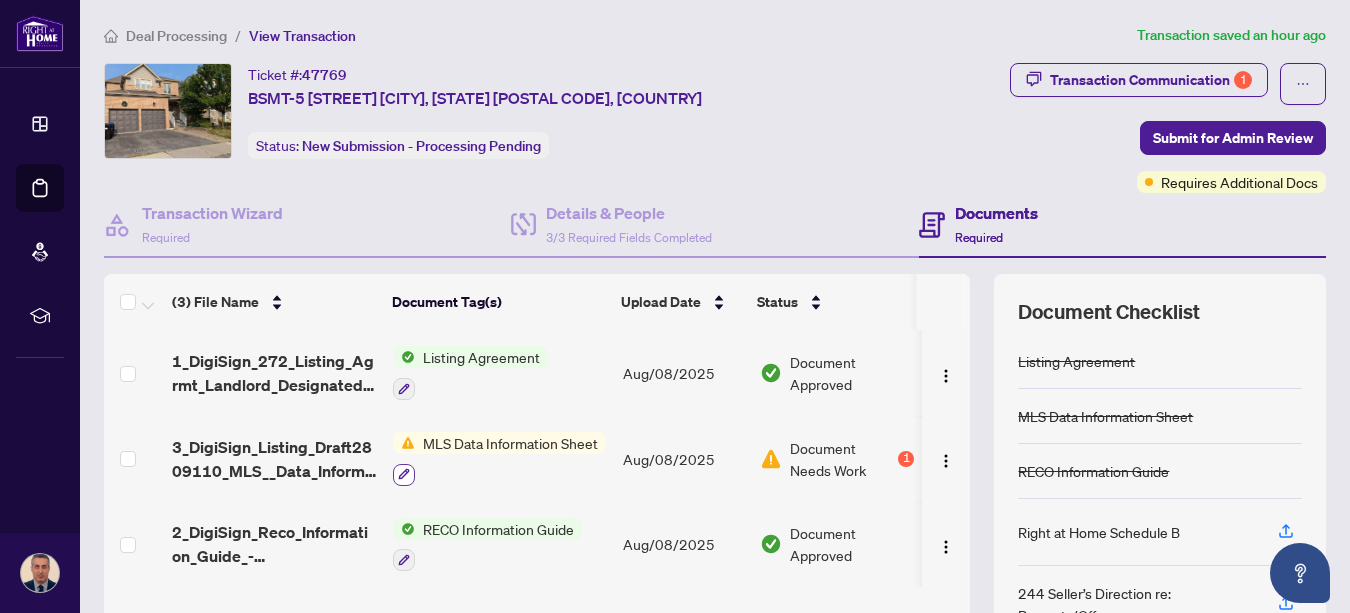 click 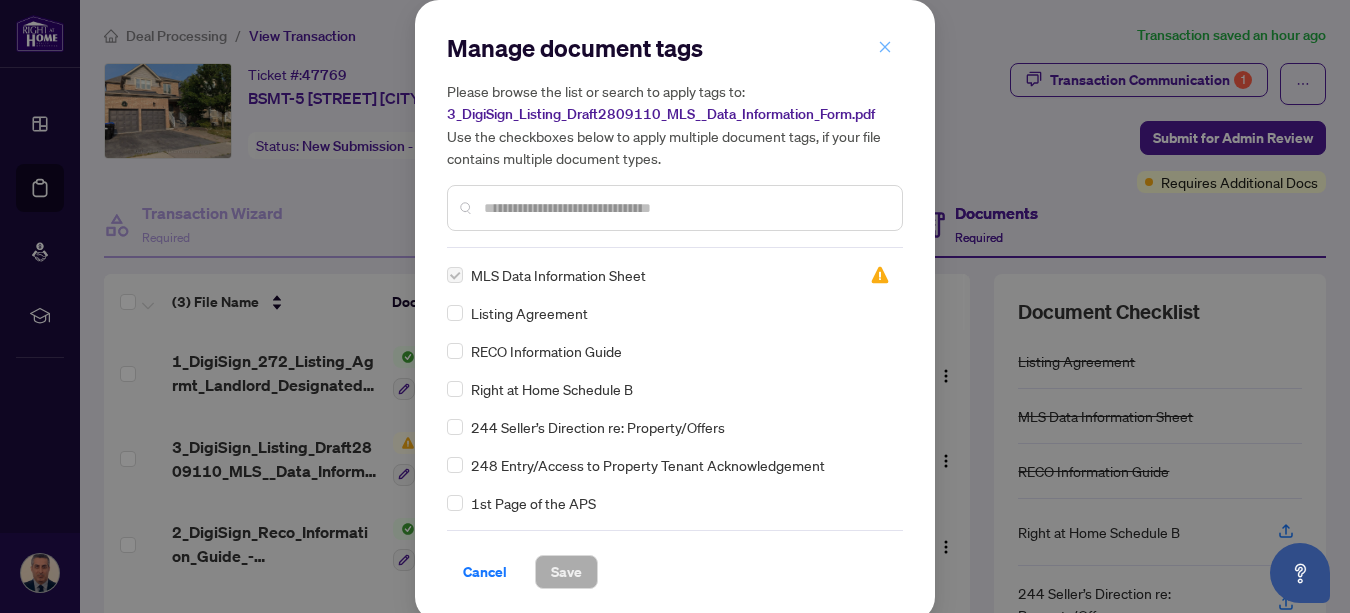 click 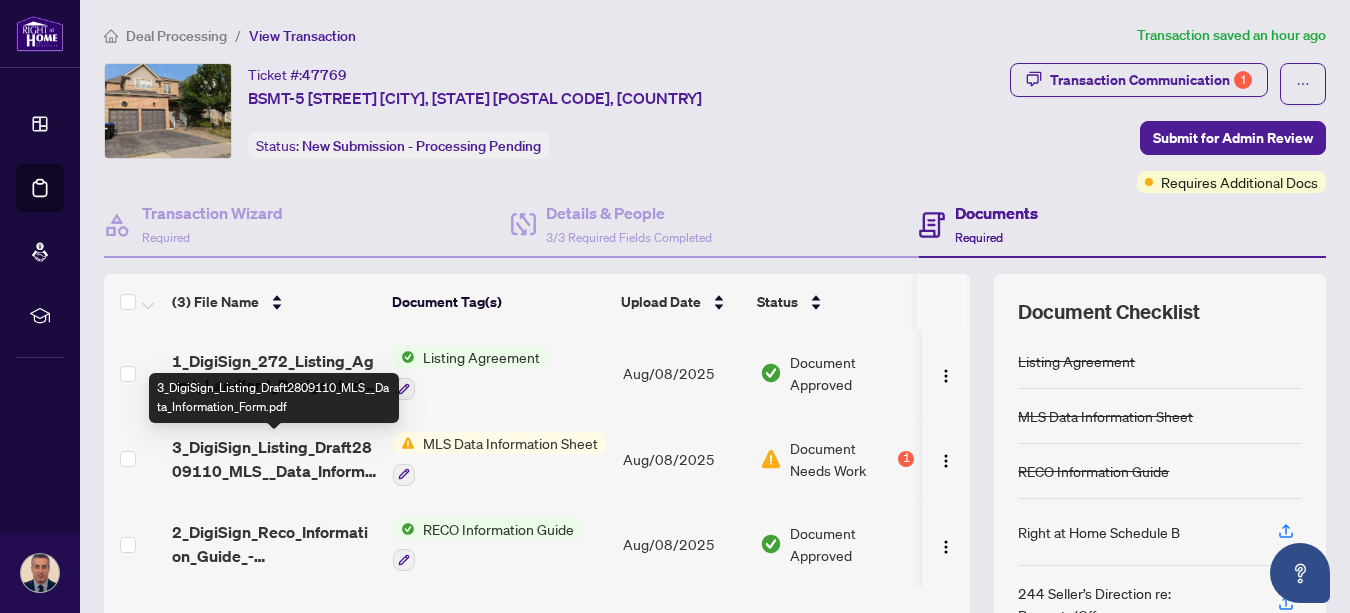 click on "3_DigiSign_Listing_Draft2809110_MLS__Data_Information_Form.pdf" at bounding box center (274, 459) 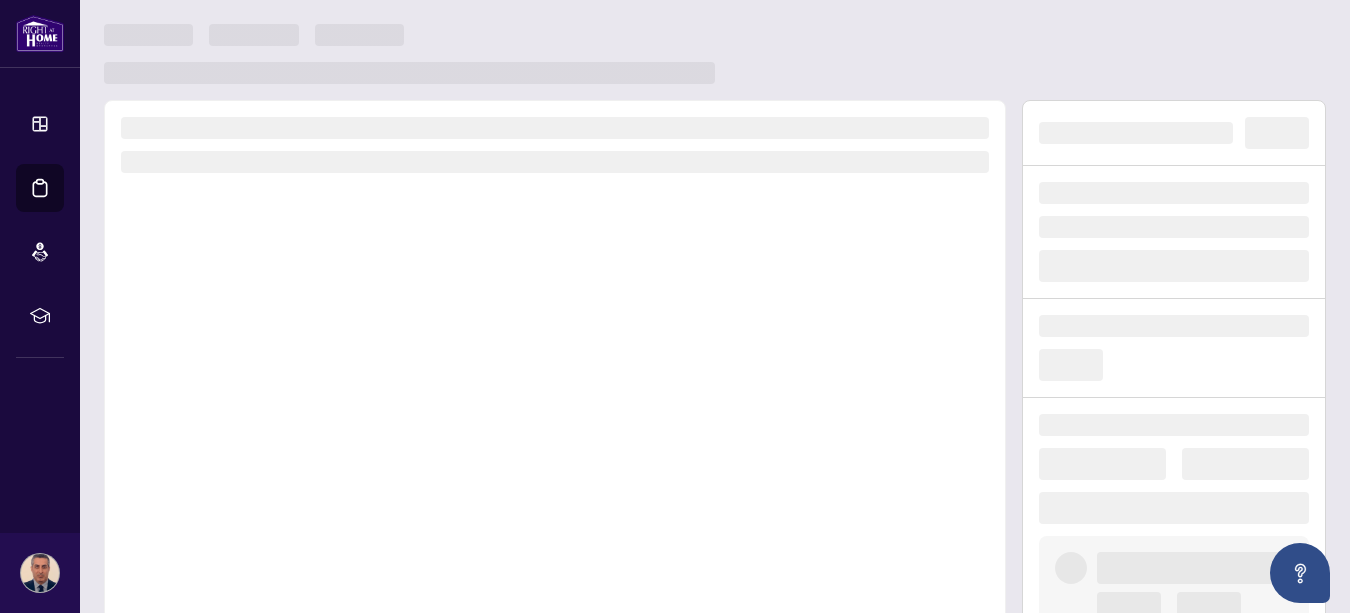 click at bounding box center (555, 378) 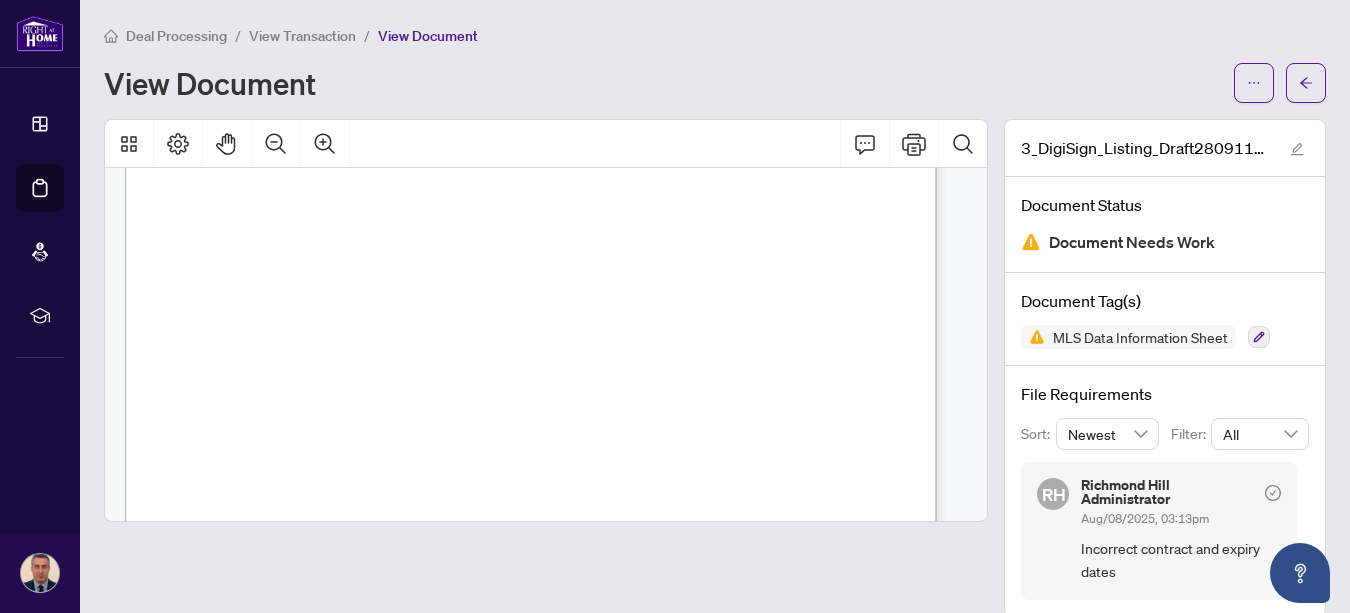scroll, scrollTop: 700, scrollLeft: 0, axis: vertical 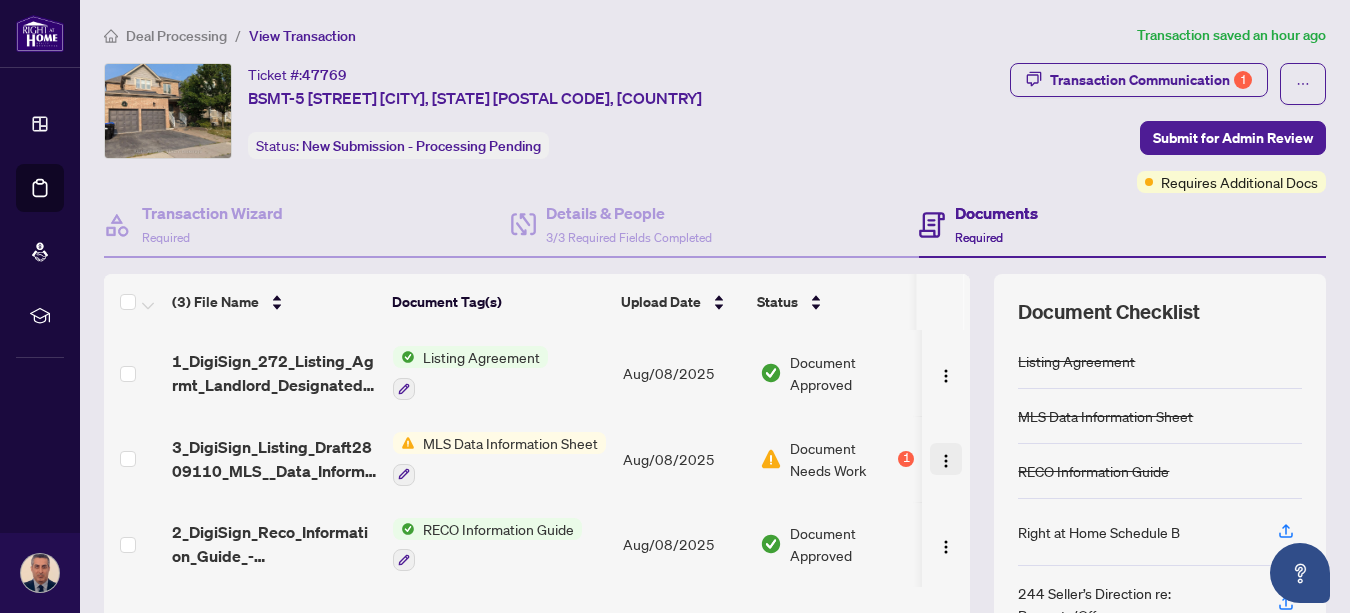 click at bounding box center (946, 461) 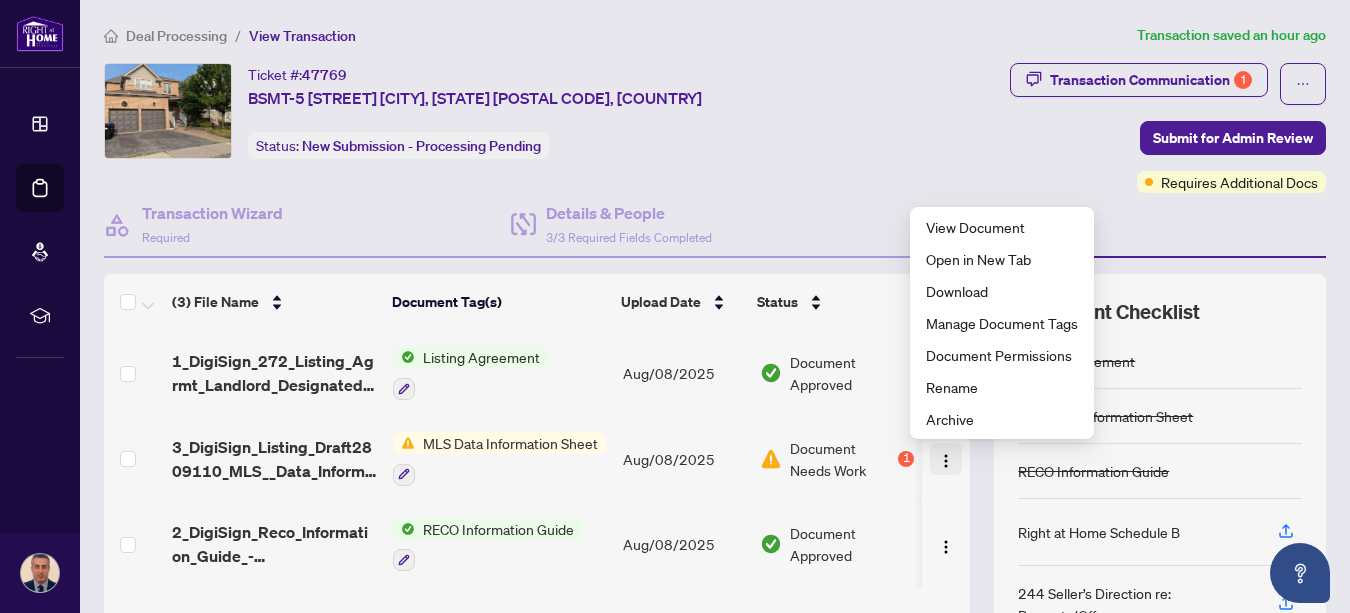 click at bounding box center [946, 461] 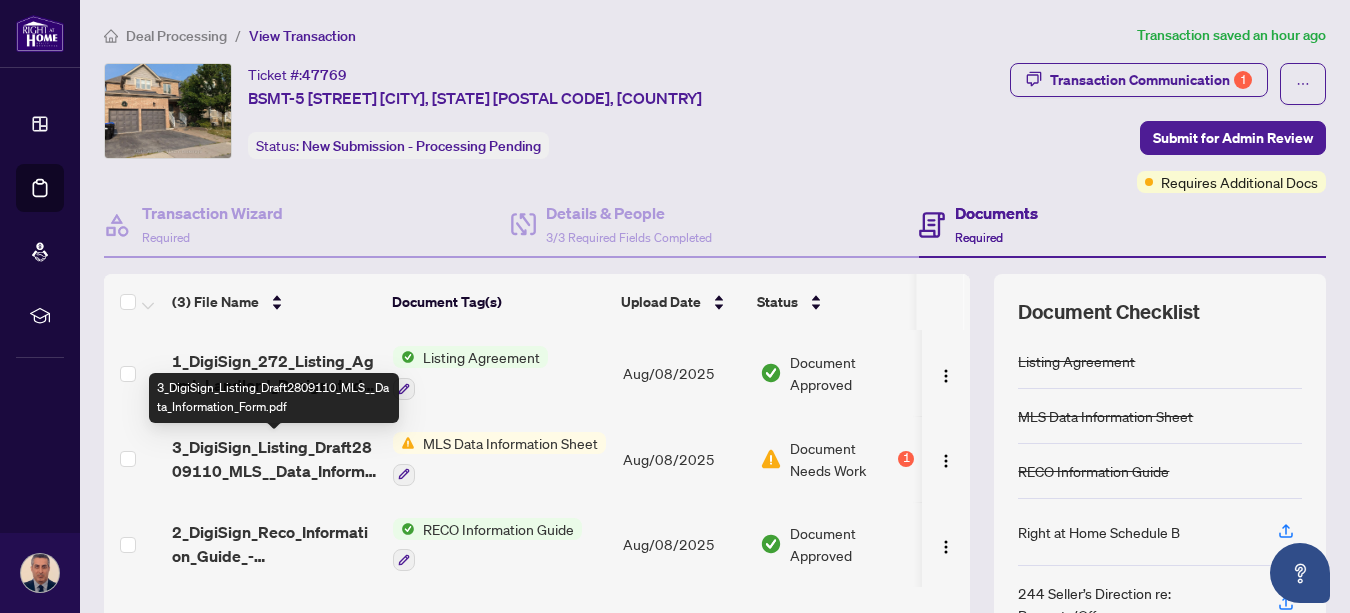 click on "3_DigiSign_Listing_Draft2809110_MLS__Data_Information_Form.pdf" at bounding box center (274, 459) 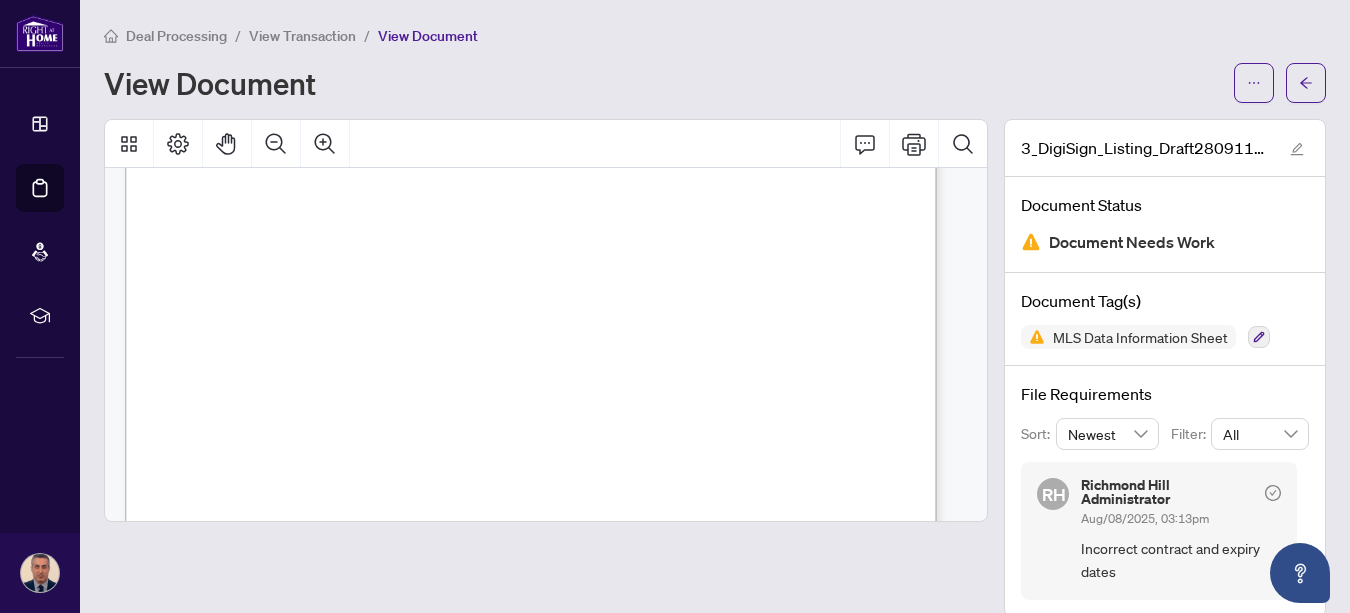 scroll, scrollTop: 0, scrollLeft: 0, axis: both 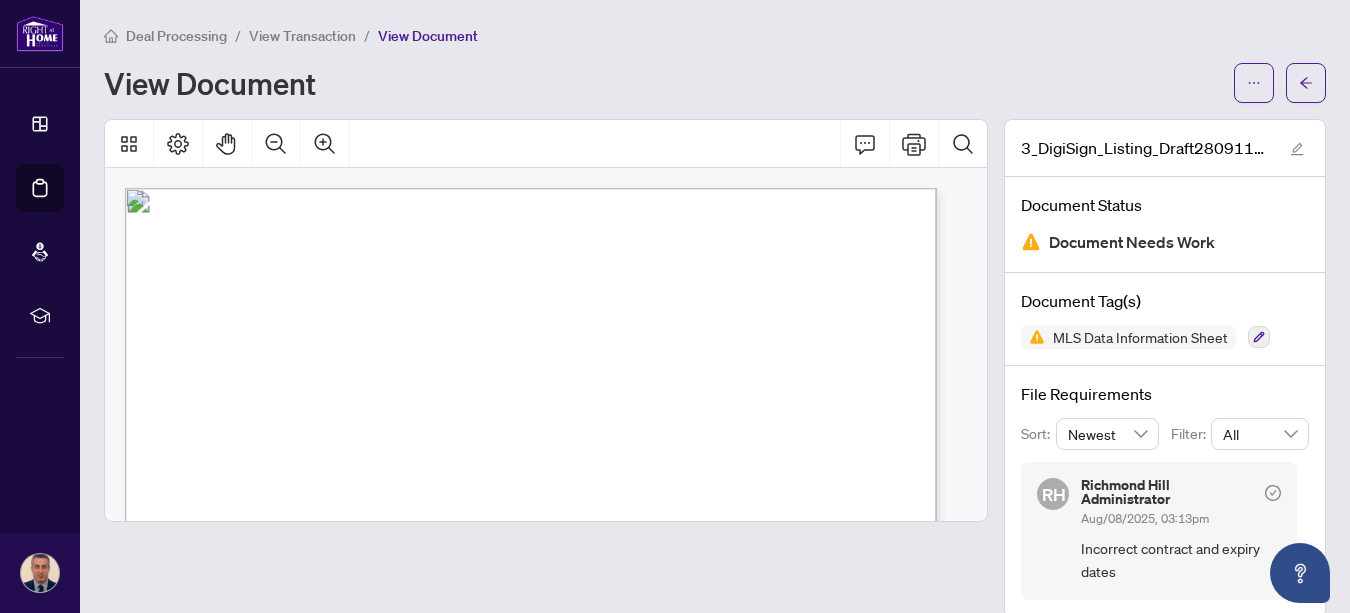 click on "[MONTH] [NUMBER], [YEAR] / Flexible" at bounding box center (390, 444) 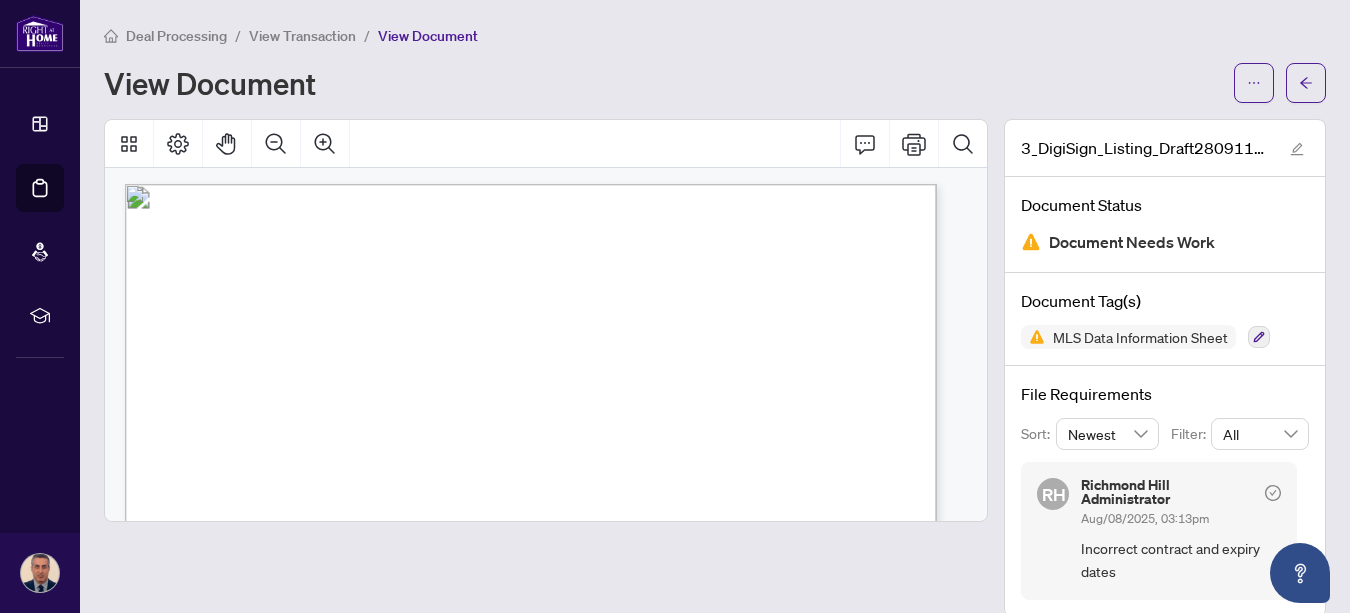 scroll, scrollTop: 0, scrollLeft: 0, axis: both 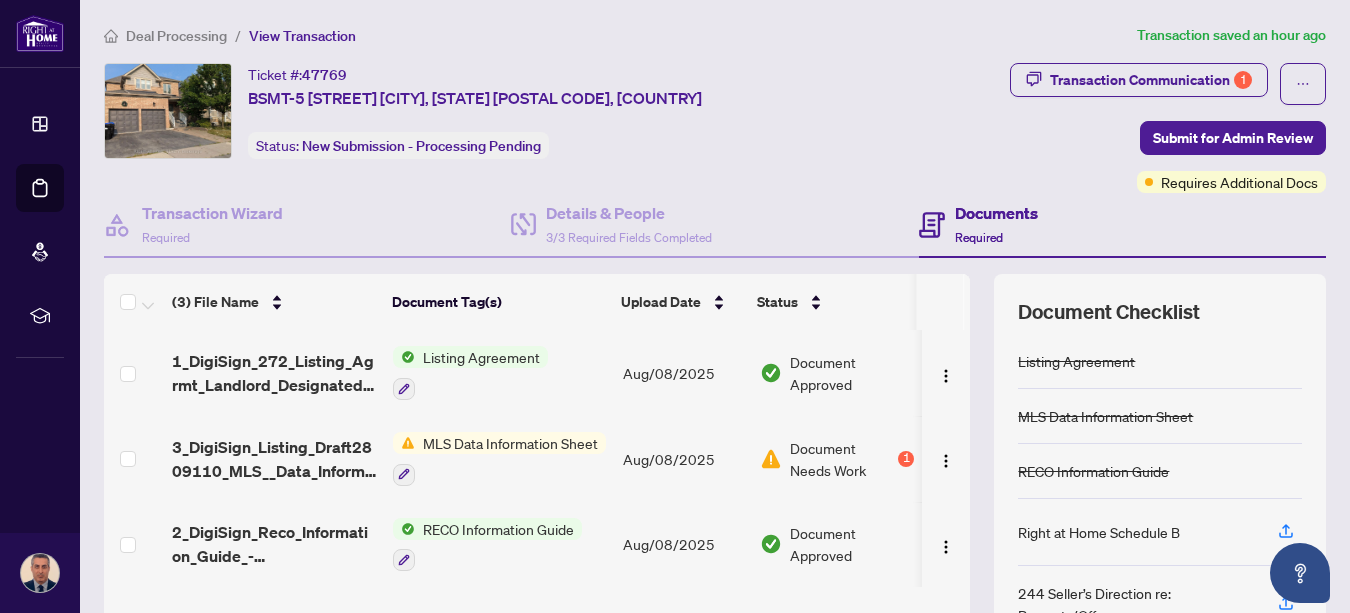 click at bounding box center (967, 302) 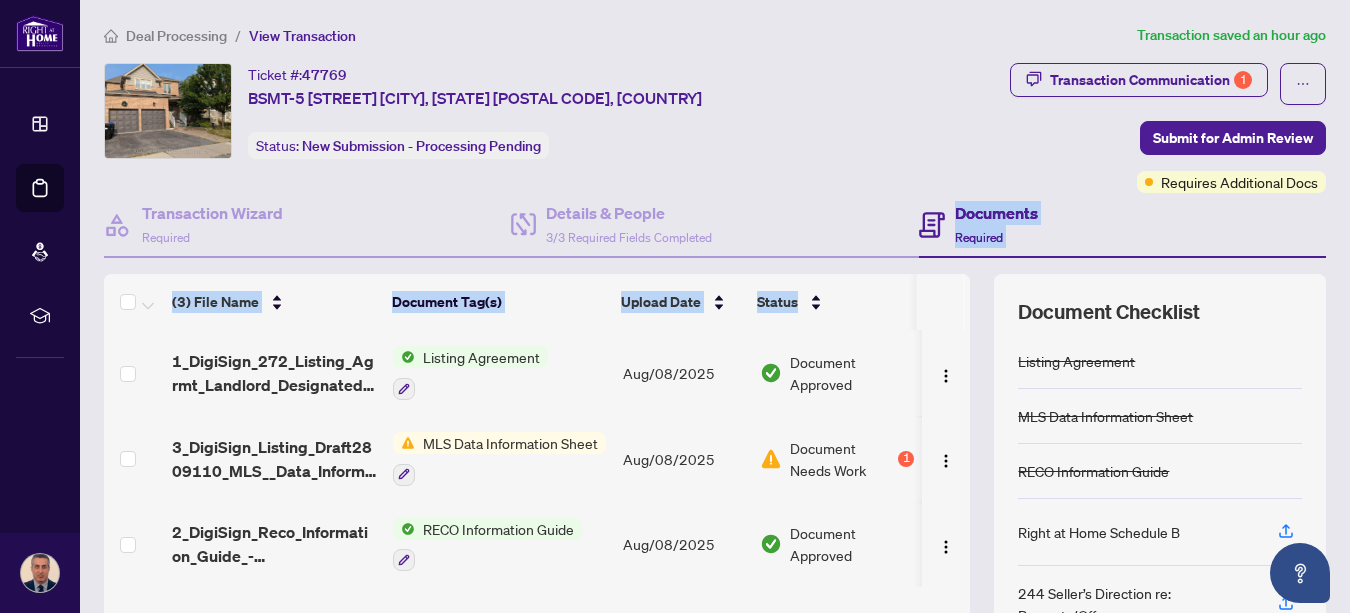 drag, startPoint x: 950, startPoint y: 301, endPoint x: 884, endPoint y: 266, distance: 74.70609 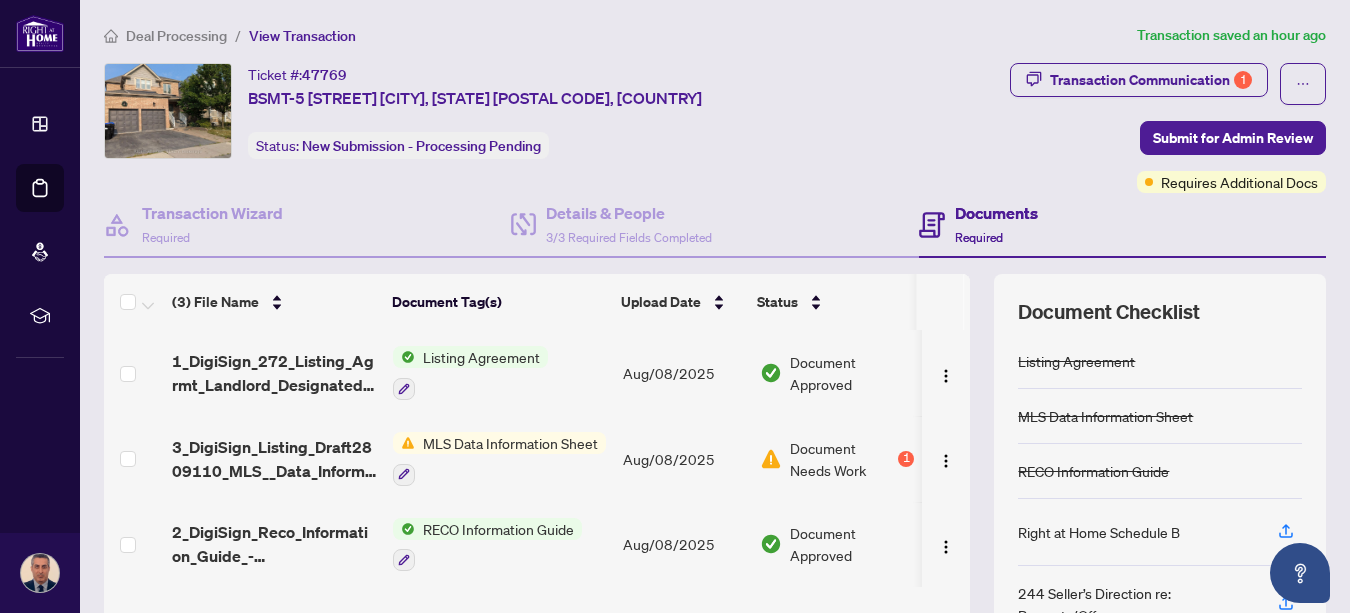 click on "Ticket #:  47769 BSMT-5 Faris St, Bradford West Gwillimbury, Ontario L3Z 0C6, Canada Status:   New Submission - Processing Pending" at bounding box center [478, 111] 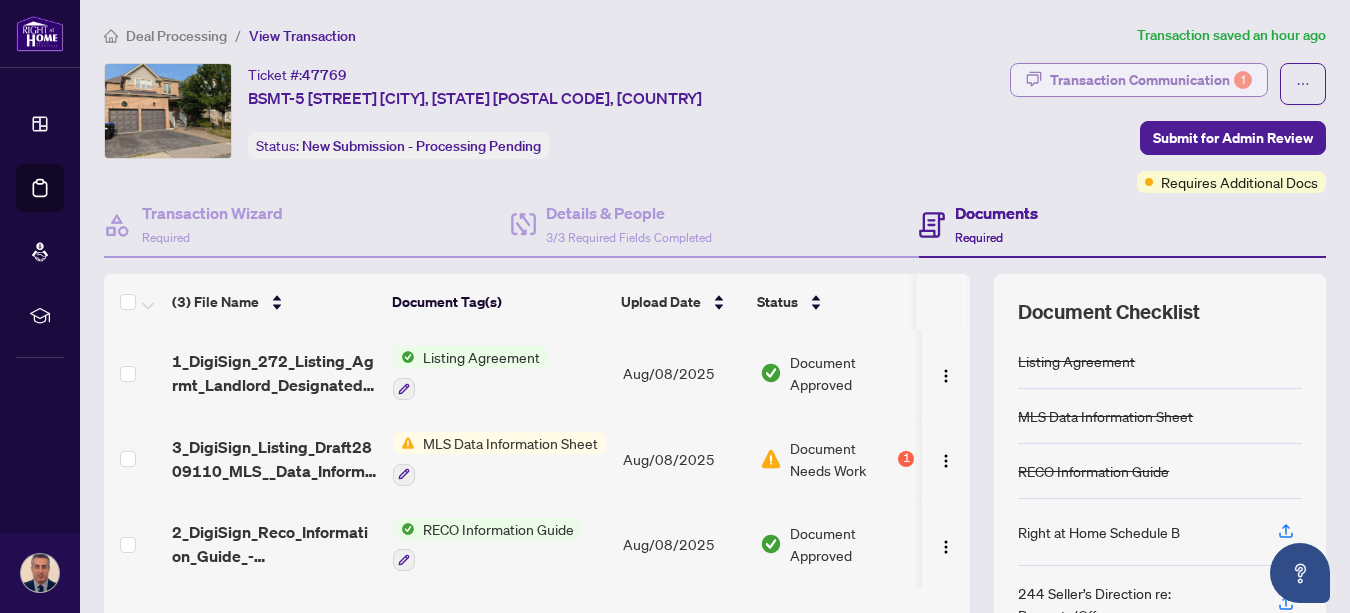 click on "Transaction Communication 1" at bounding box center [1151, 80] 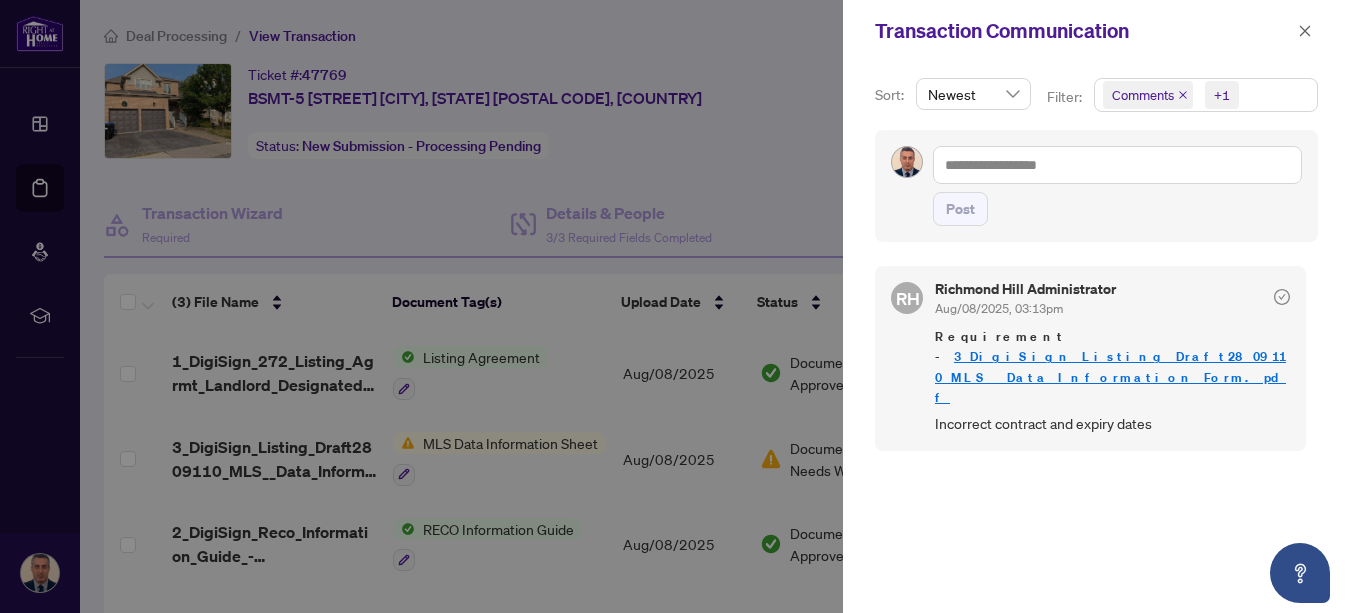 click on "3_DigiSign_Listing_Draft2809110_MLS__Data_Information_Form.pdf" at bounding box center [1110, 376] 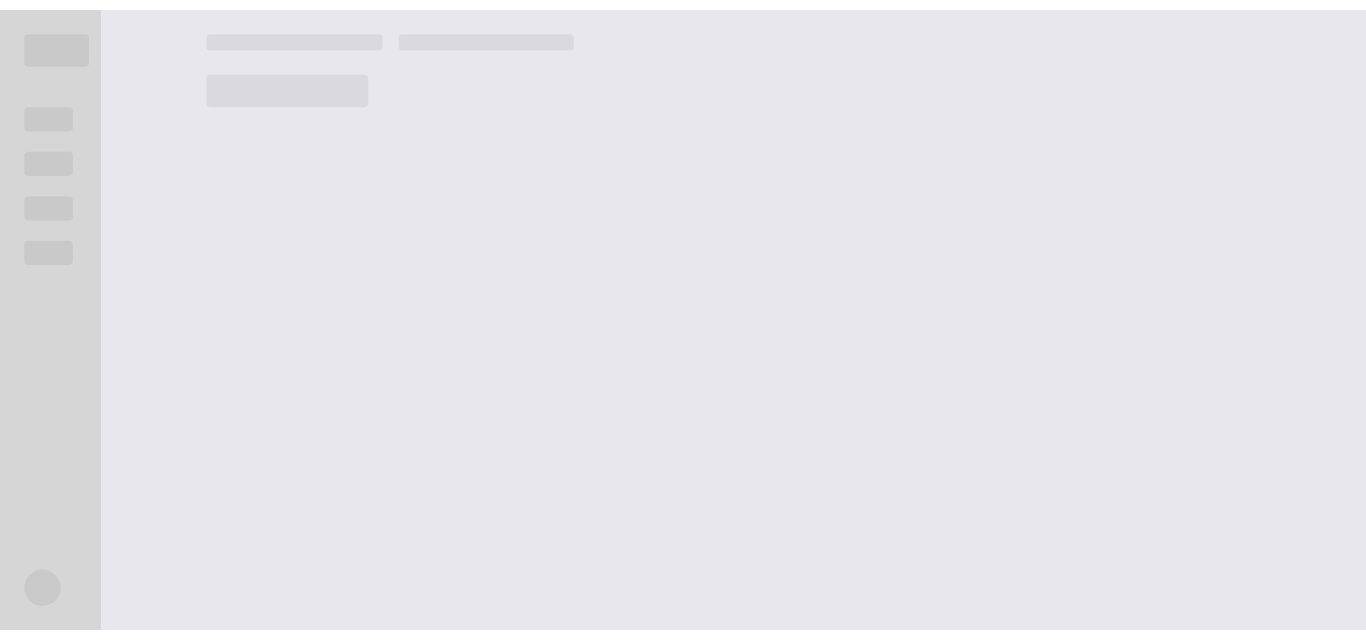 scroll, scrollTop: 0, scrollLeft: 0, axis: both 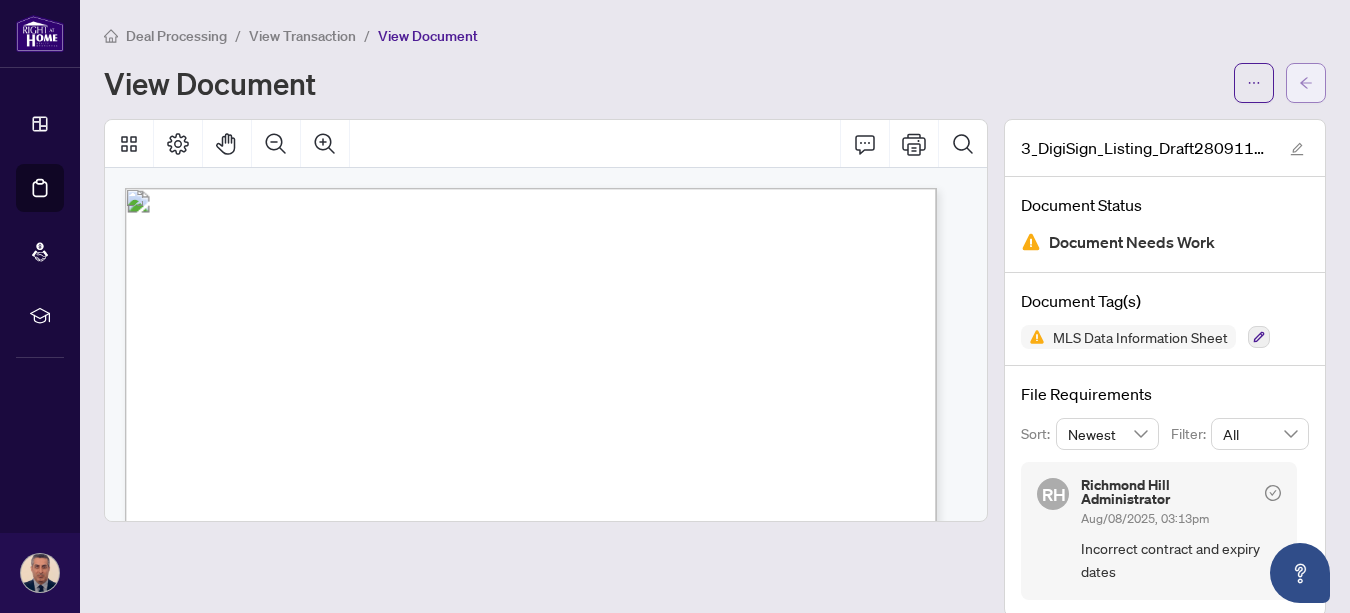 click at bounding box center [1306, 83] 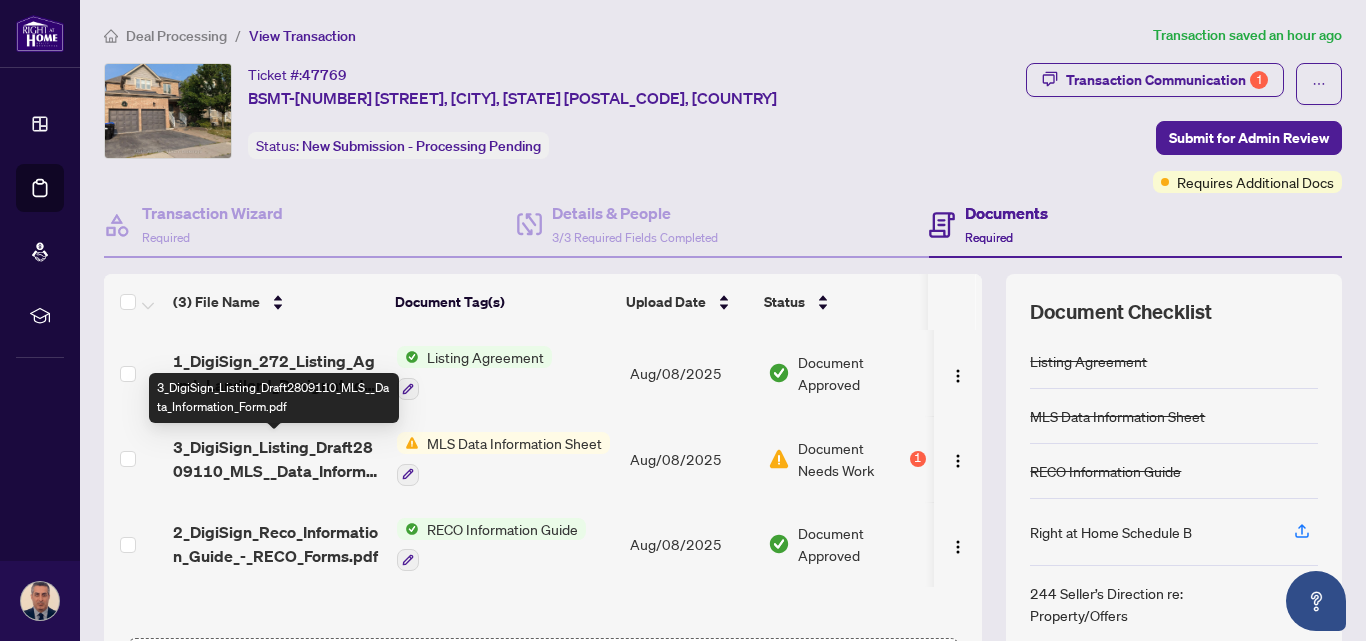 click on "3_DigiSign_Listing_Draft2809110_MLS__Data_Information_Form.pdf" at bounding box center (277, 459) 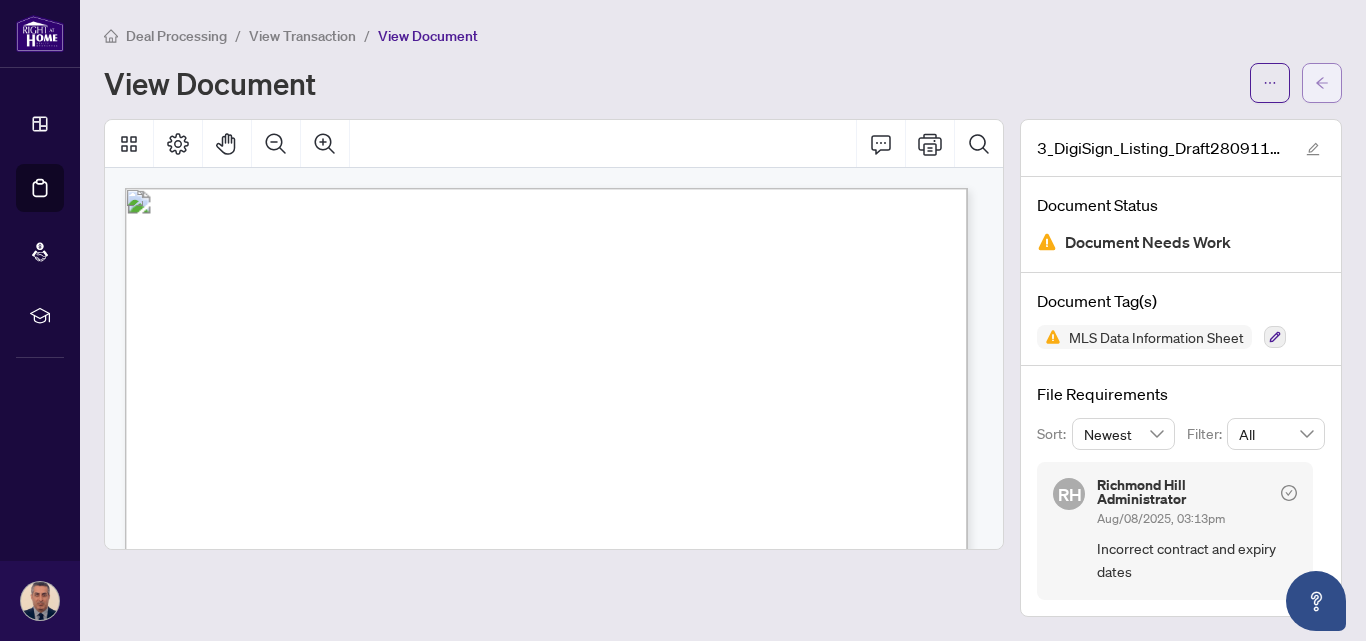 click at bounding box center (1322, 83) 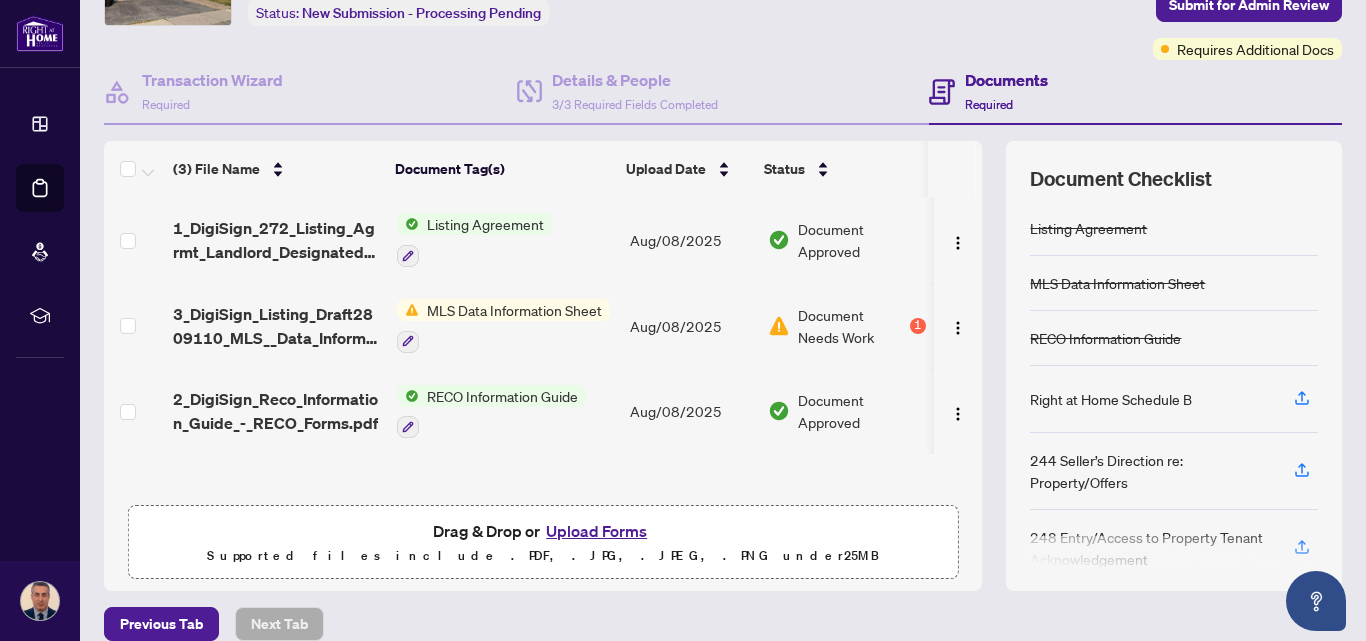 scroll, scrollTop: 228, scrollLeft: 0, axis: vertical 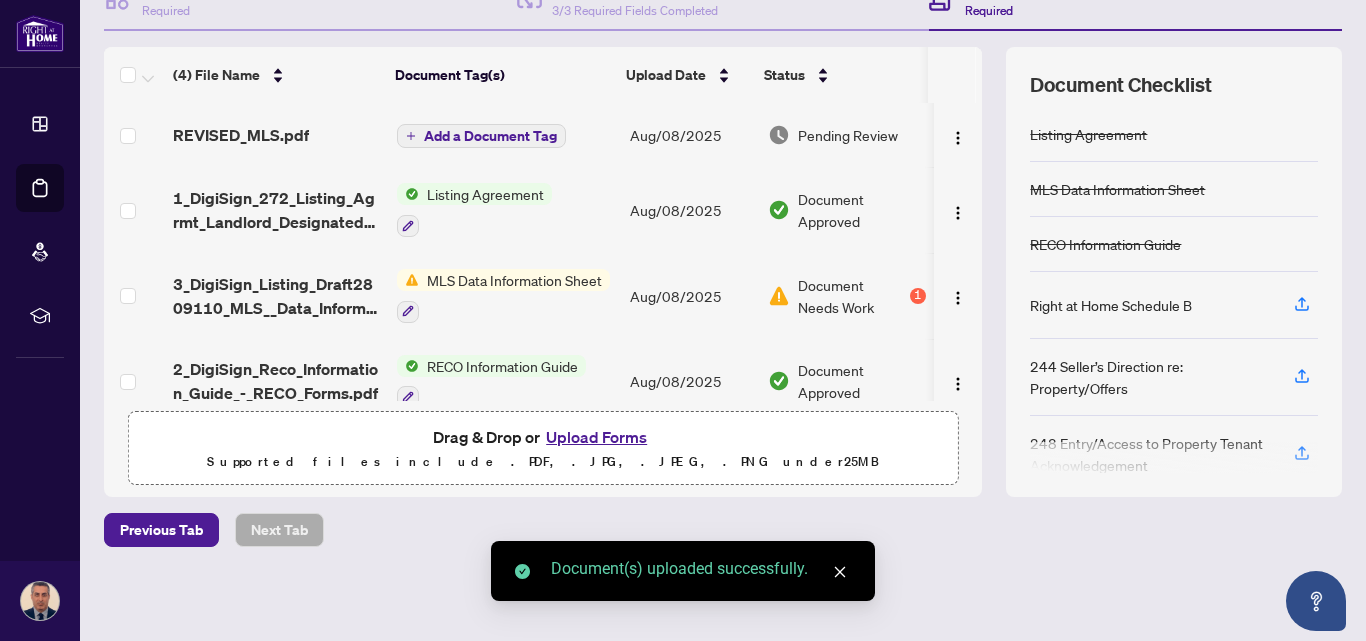 click on "Previous Tab Next Tab" at bounding box center [723, 530] 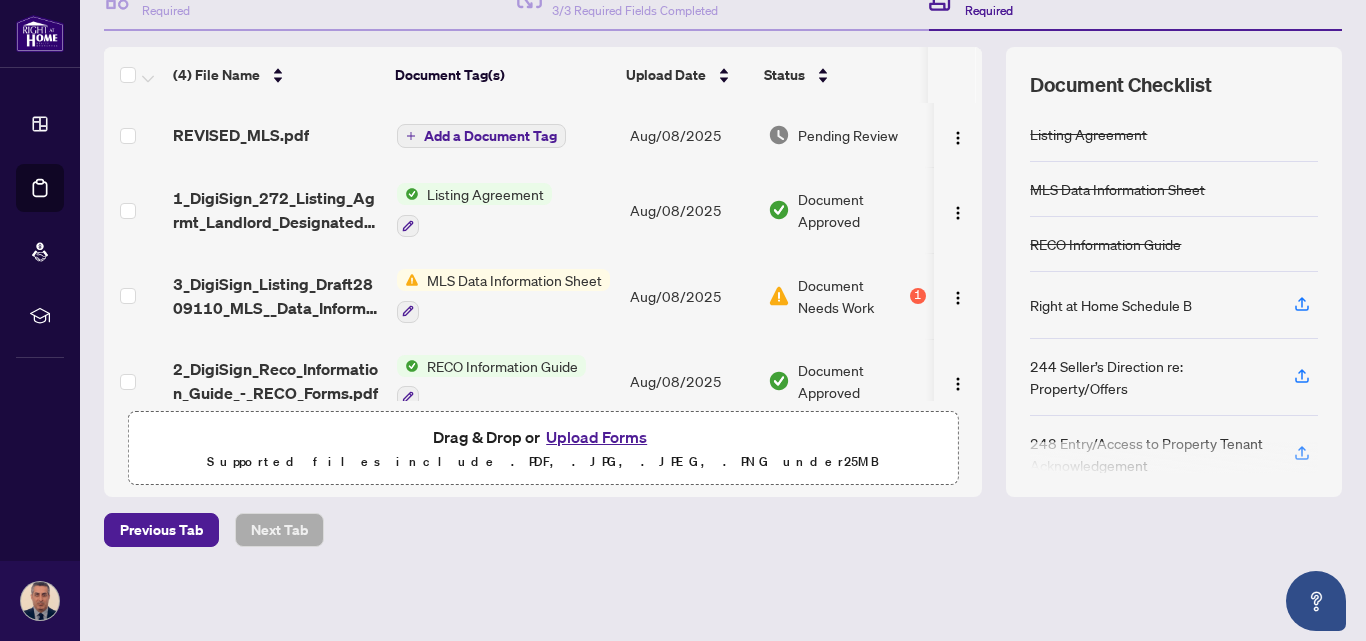 click on "REVISED_MLS.pdf" at bounding box center (277, 135) 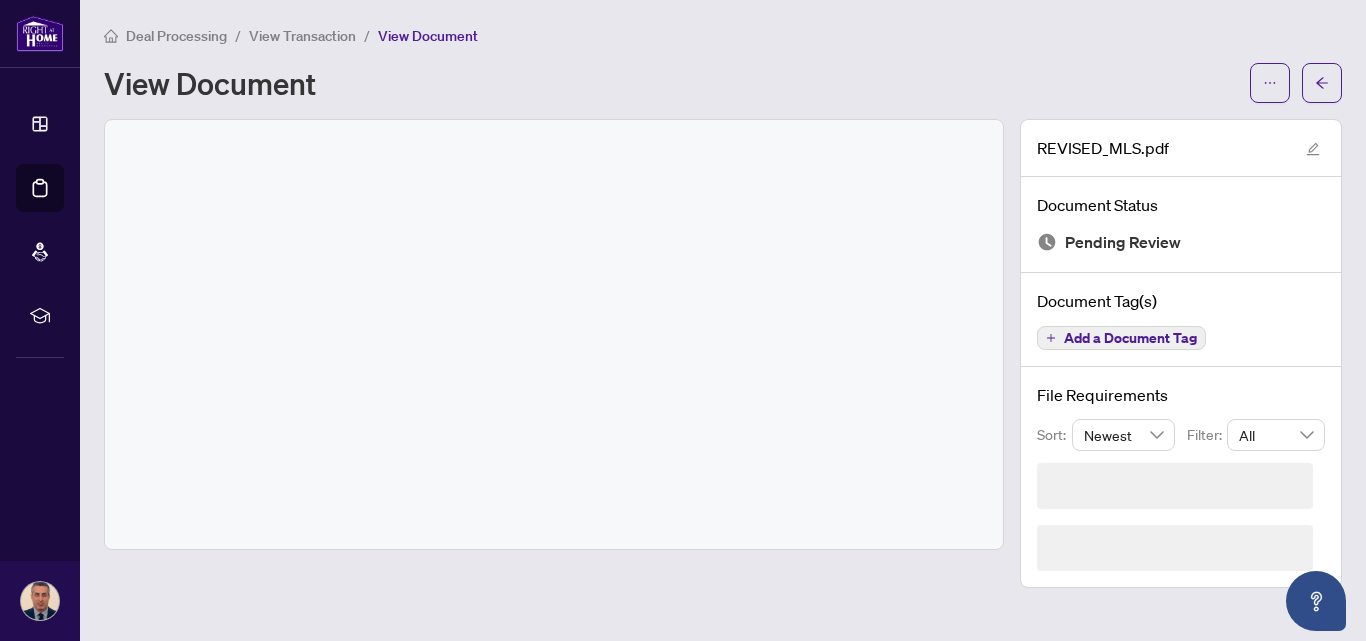 scroll, scrollTop: 0, scrollLeft: 0, axis: both 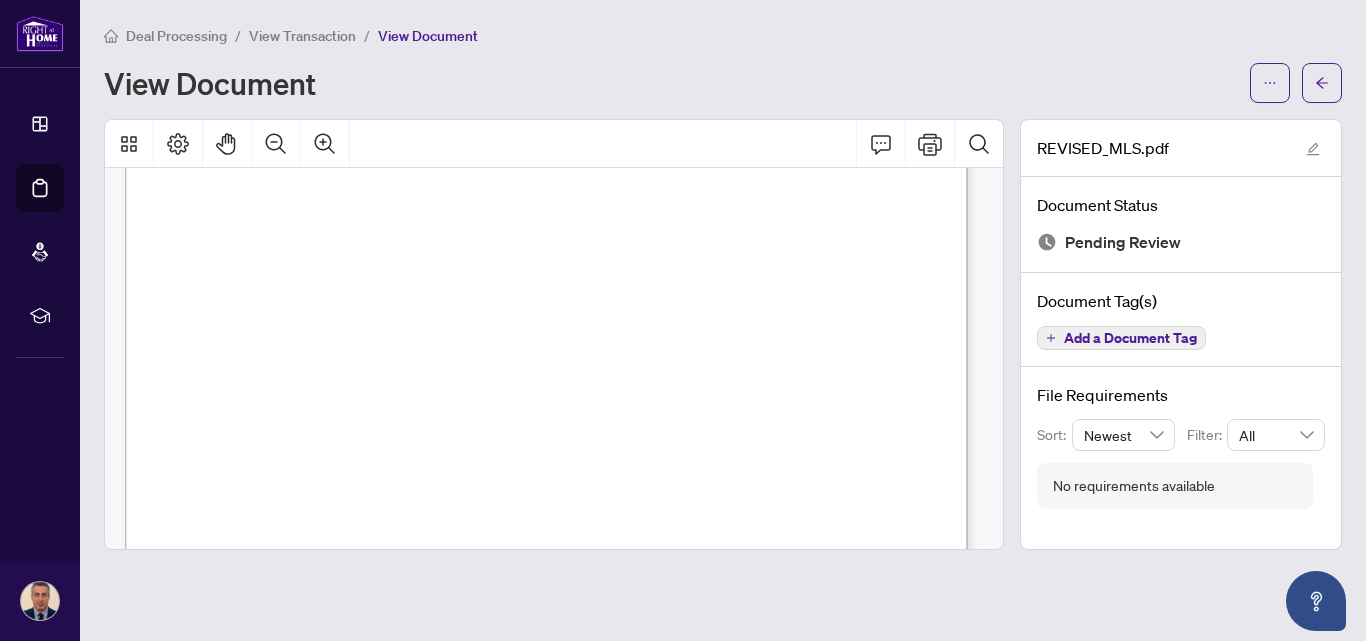 drag, startPoint x: 625, startPoint y: 297, endPoint x: 502, endPoint y: 327, distance: 126.60569 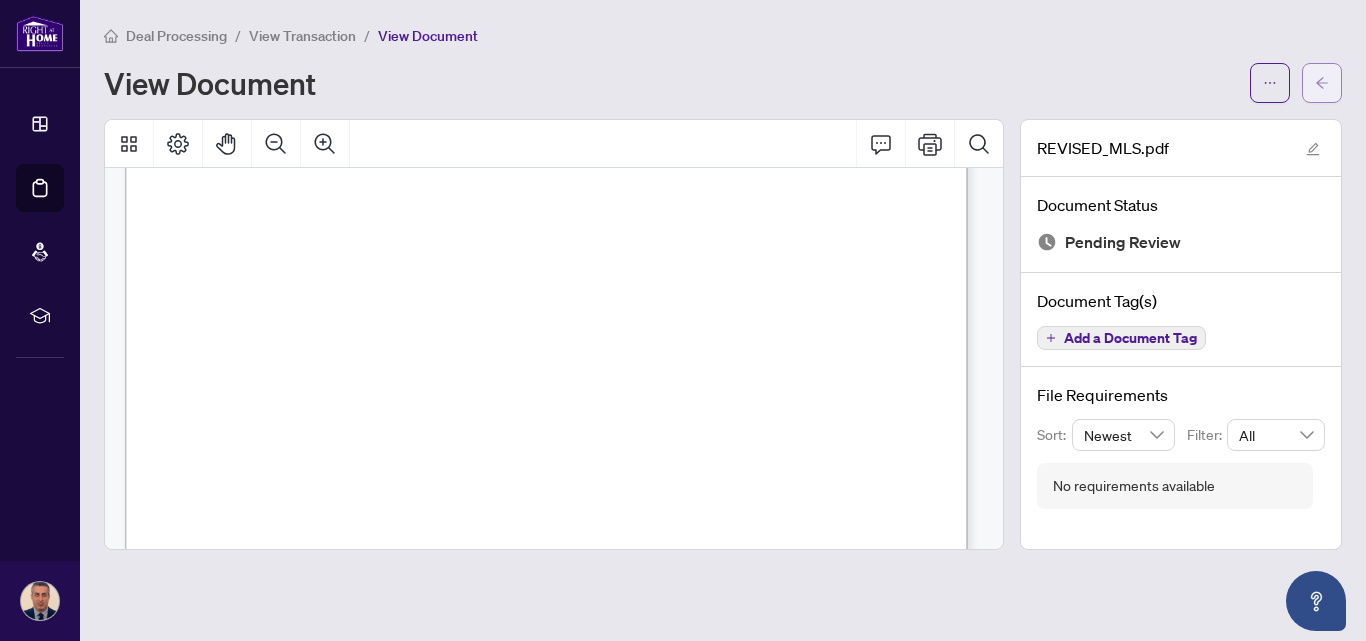 click 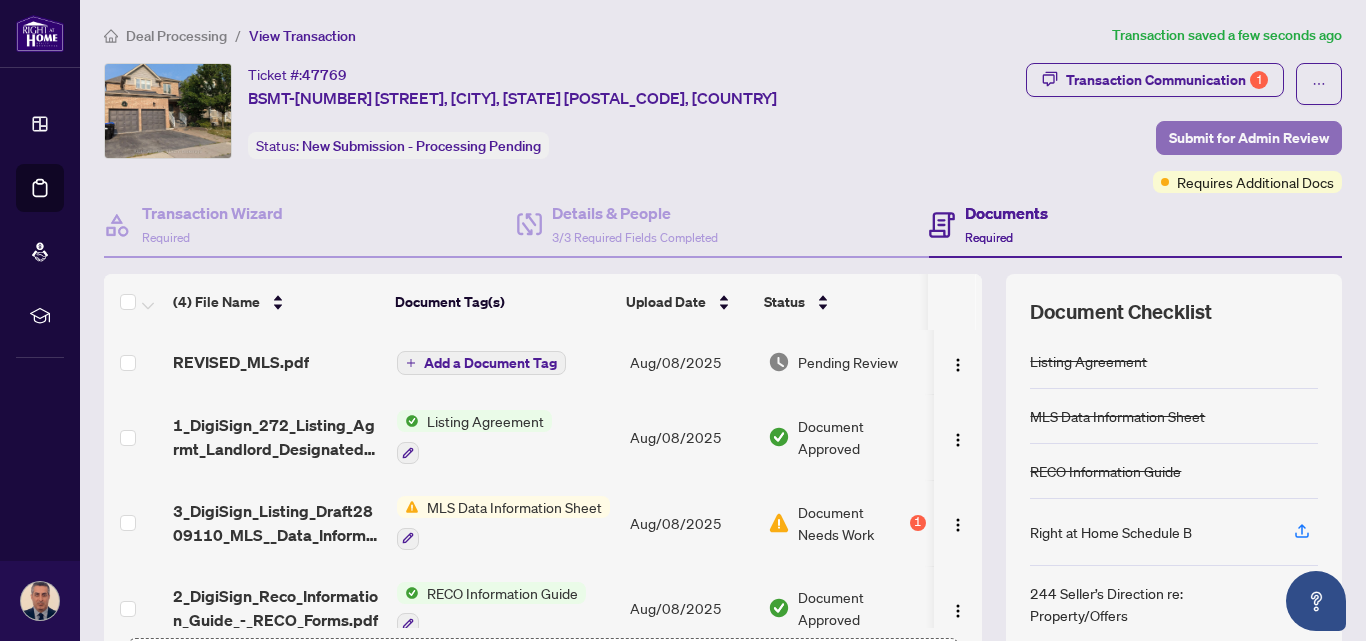 click on "Submit for Admin Review" at bounding box center [1249, 138] 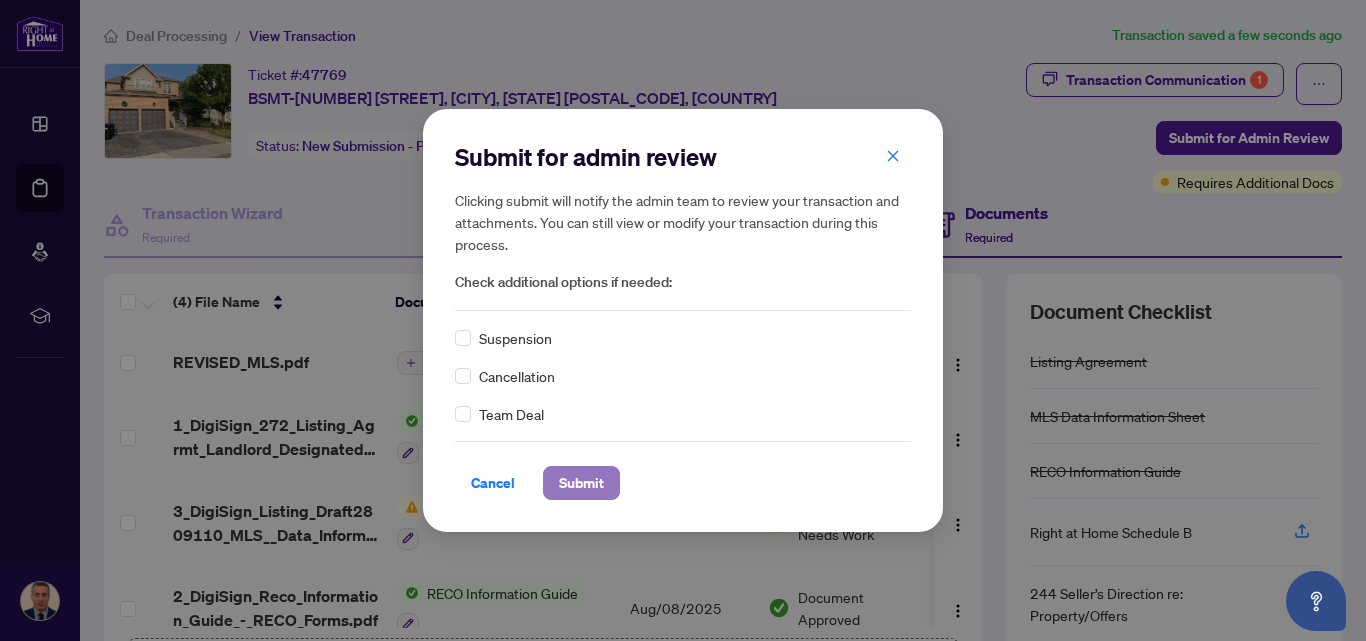 click on "Submit" at bounding box center [581, 483] 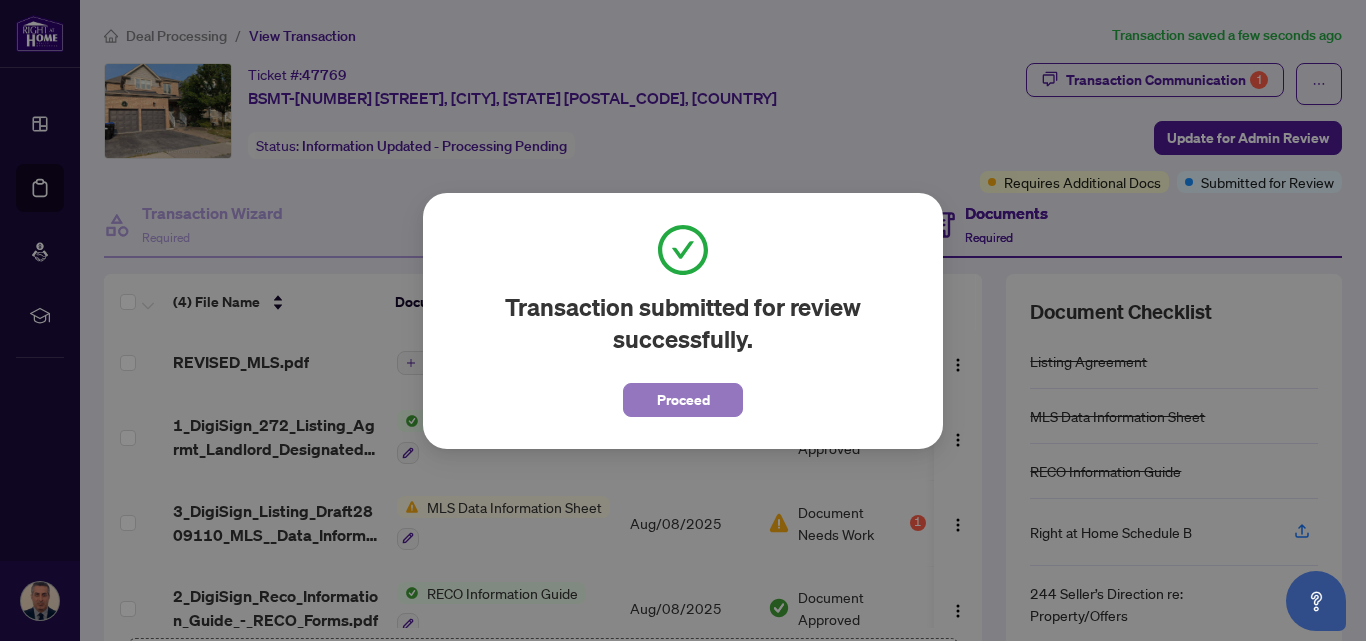 click on "Proceed" at bounding box center [683, 400] 